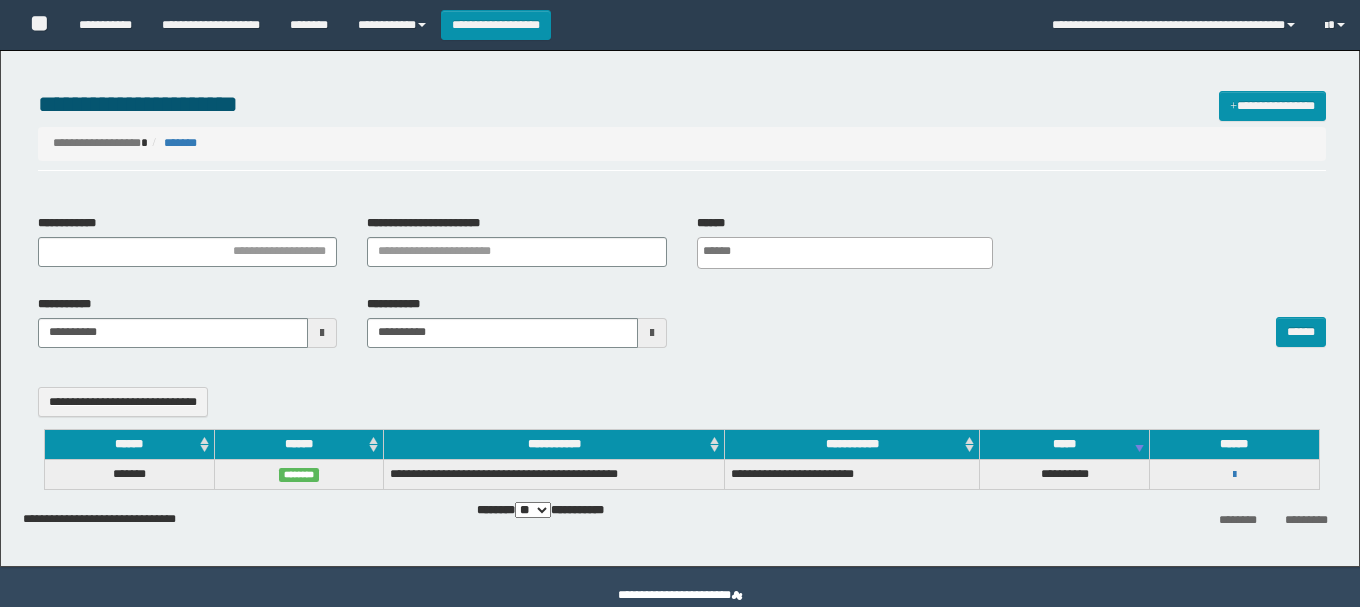 select 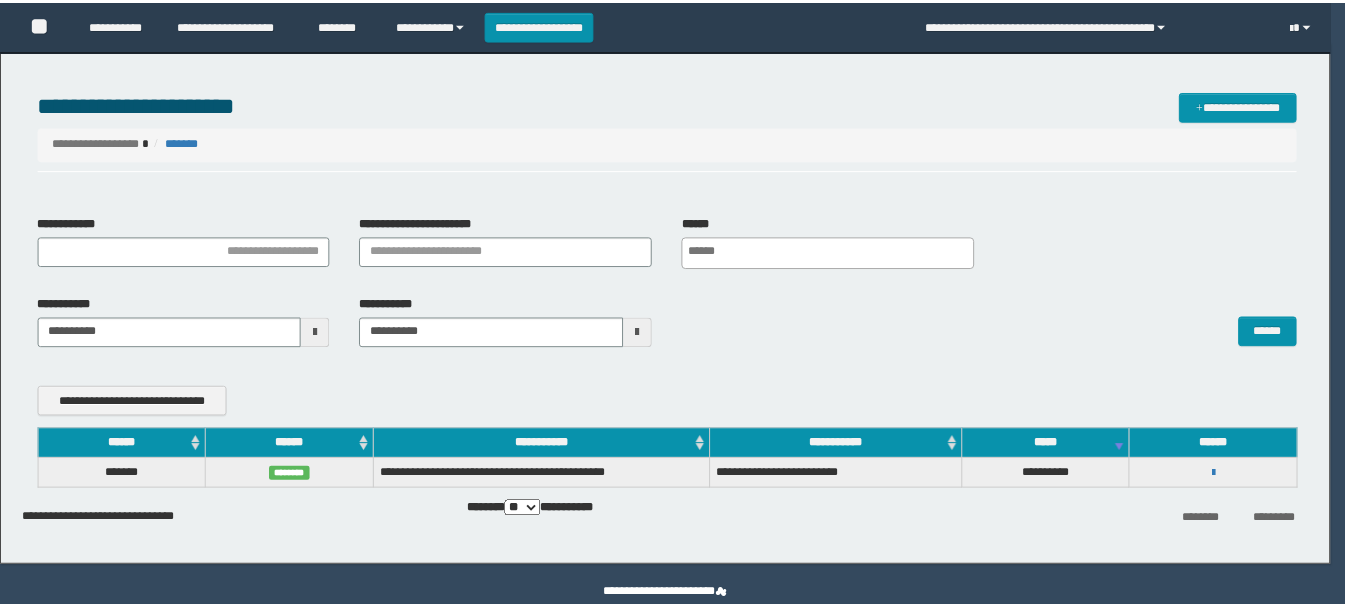 scroll, scrollTop: 0, scrollLeft: 0, axis: both 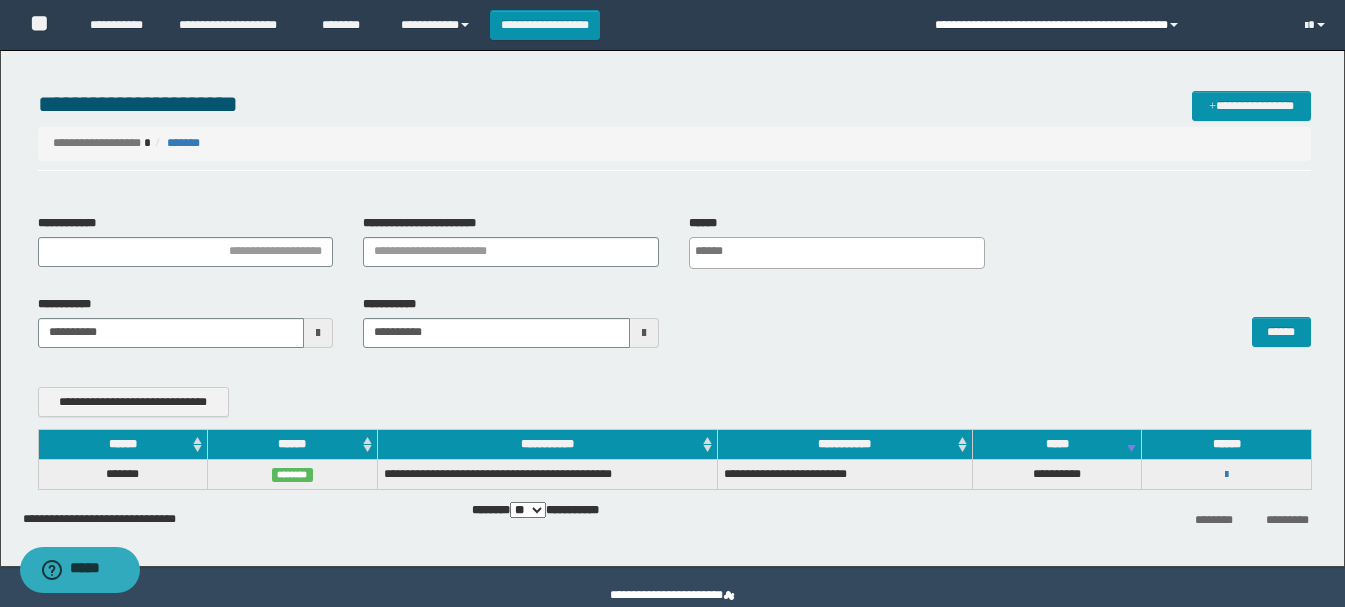 click on "**********" at bounding box center (1104, 25) 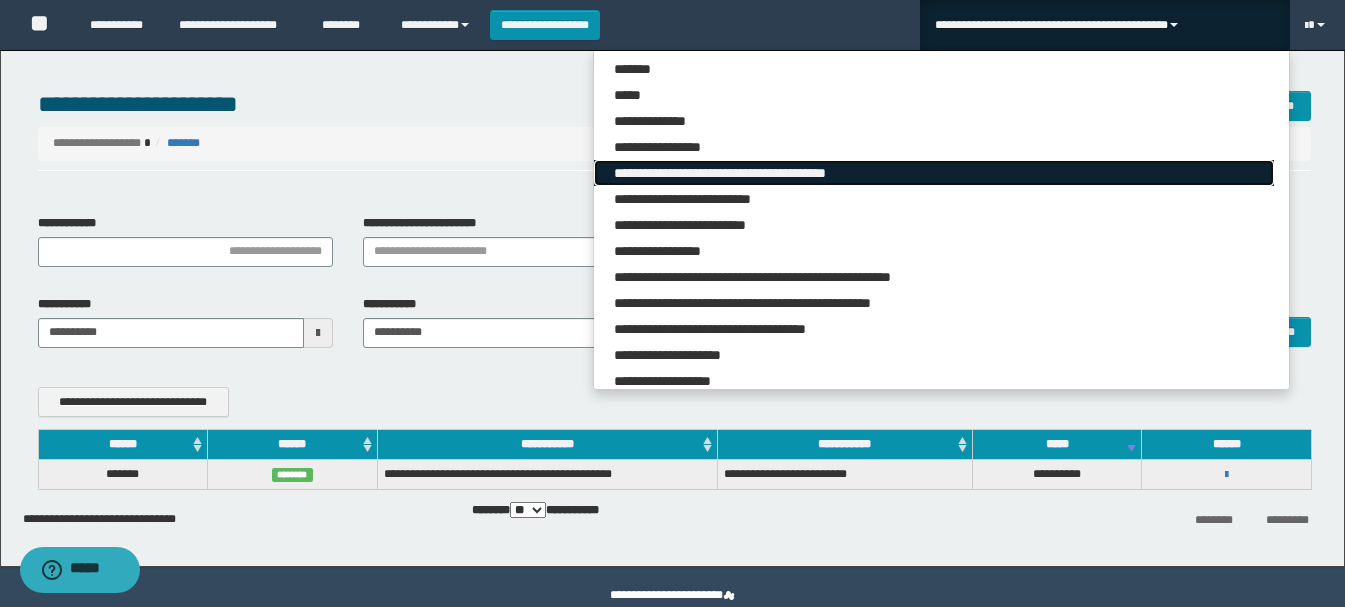 click on "**********" at bounding box center [933, 173] 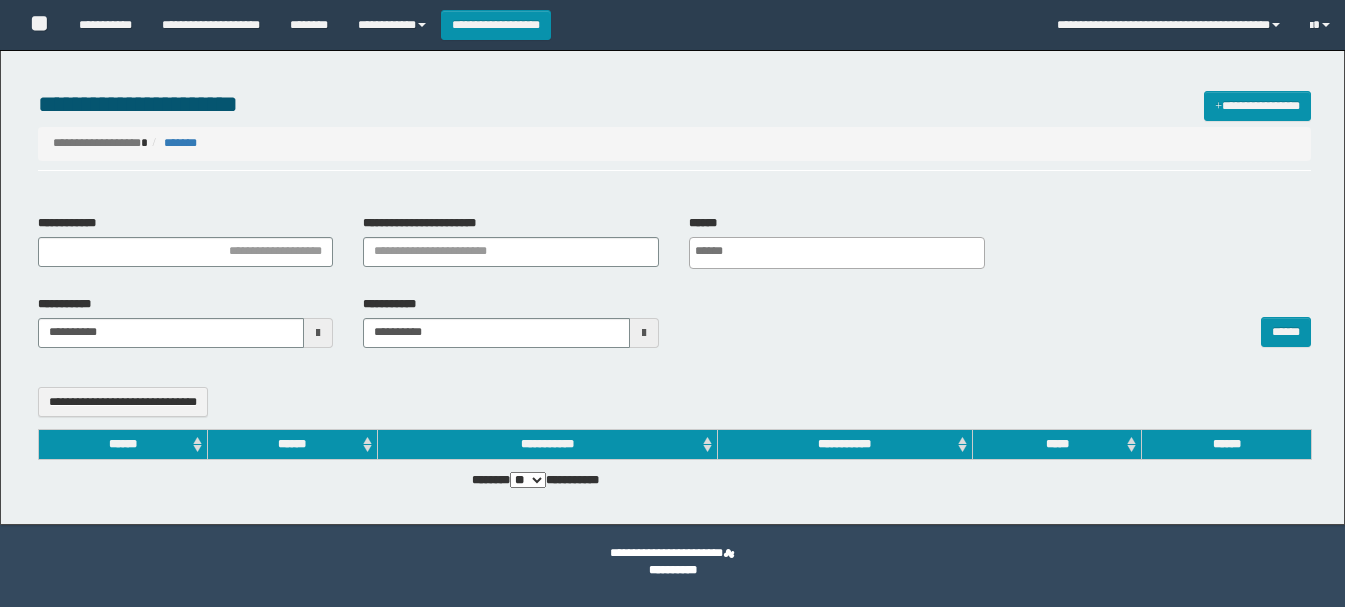 select 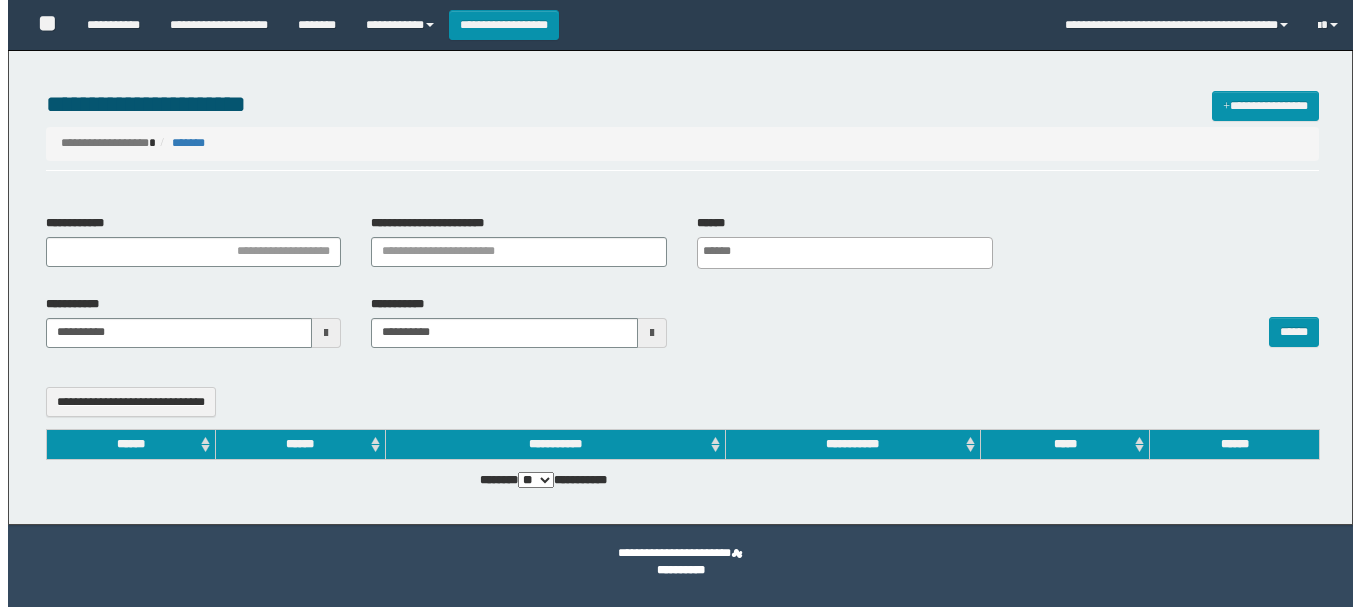 scroll, scrollTop: 0, scrollLeft: 0, axis: both 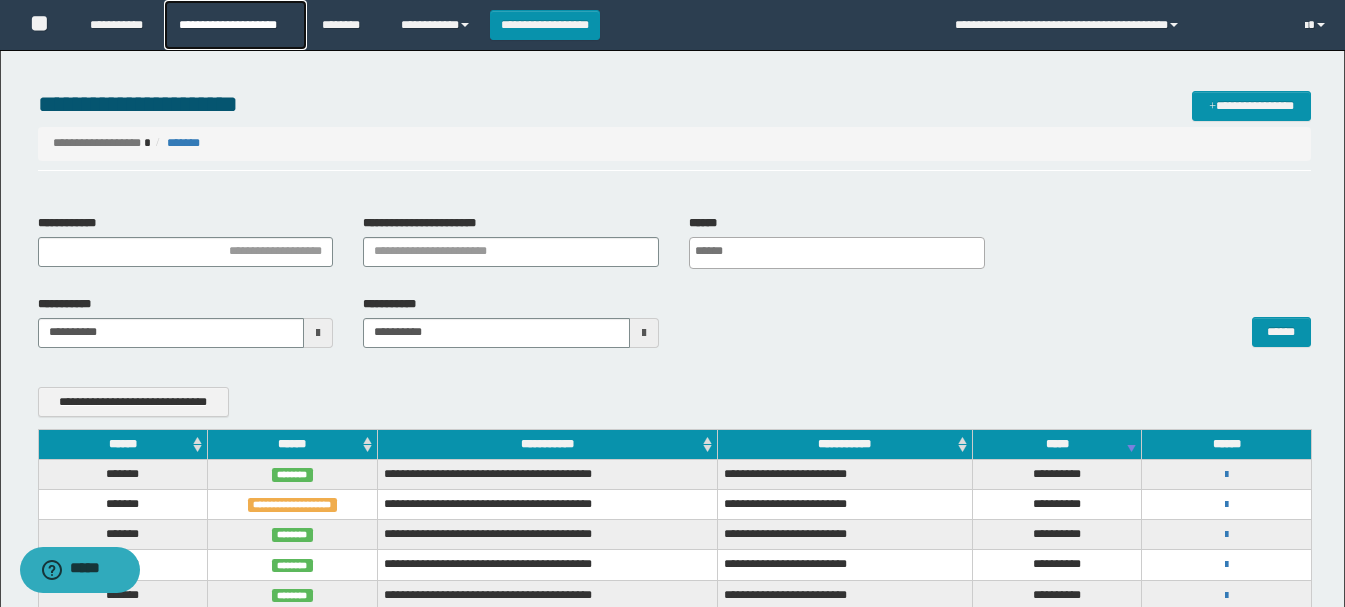 click on "**********" at bounding box center (235, 25) 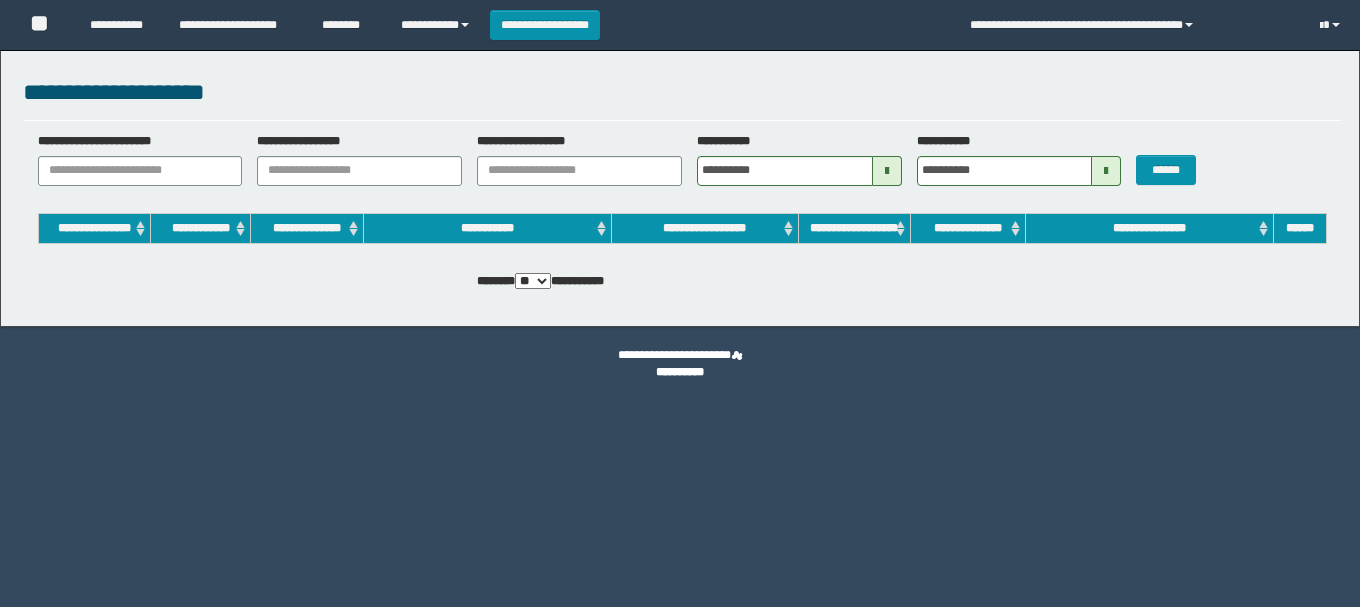 scroll, scrollTop: 0, scrollLeft: 0, axis: both 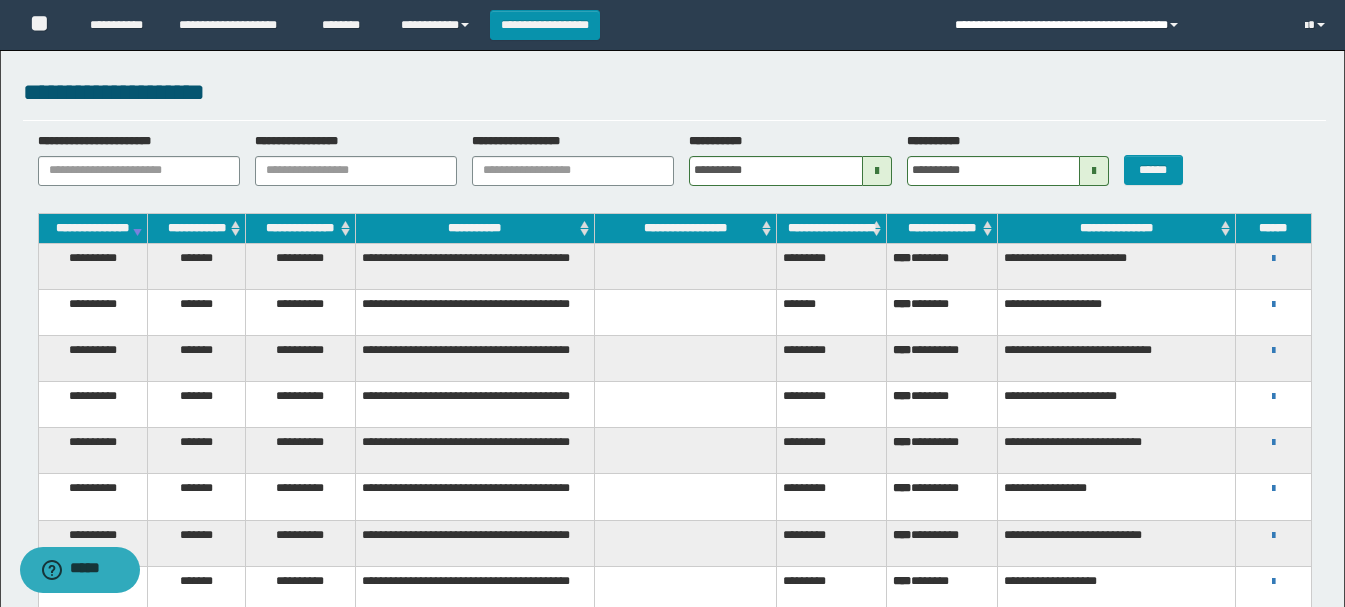 click on "**********" at bounding box center (1115, 25) 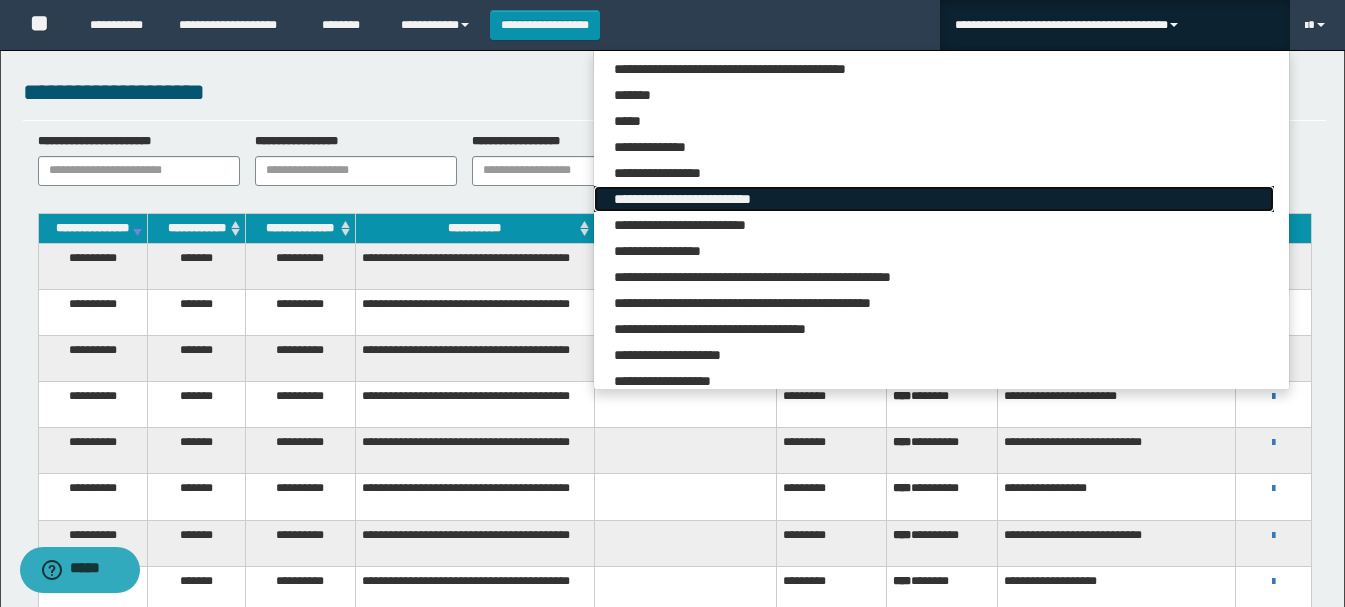 click on "**********" at bounding box center (933, 199) 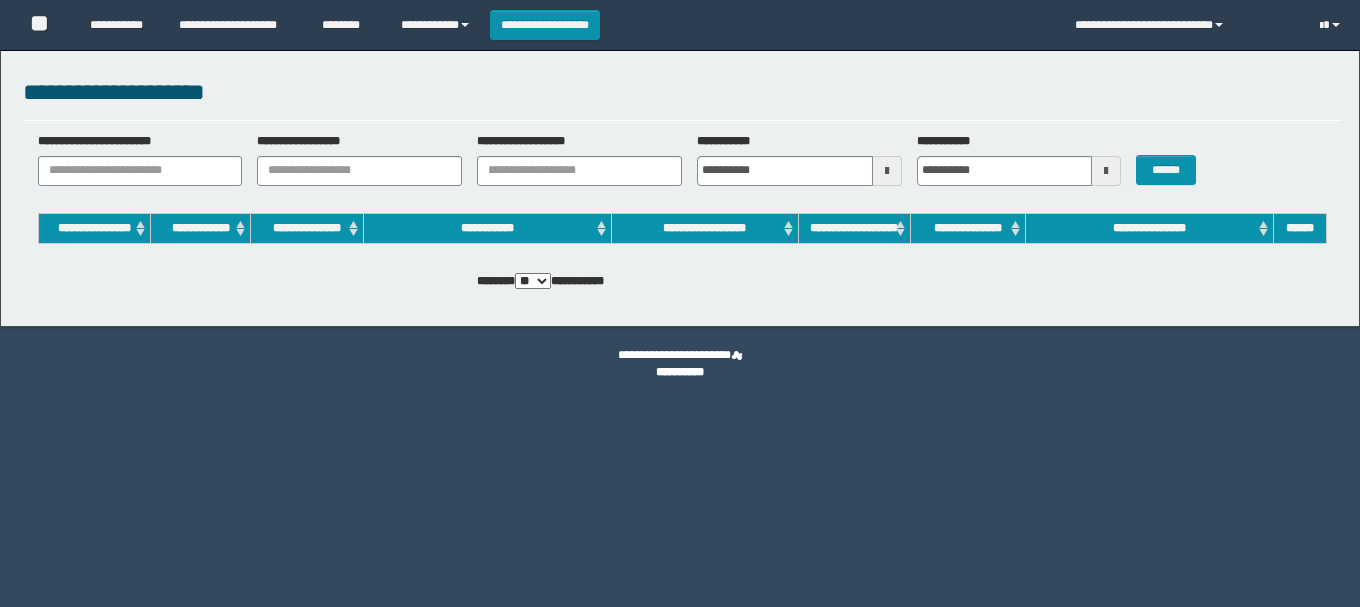 scroll, scrollTop: 0, scrollLeft: 0, axis: both 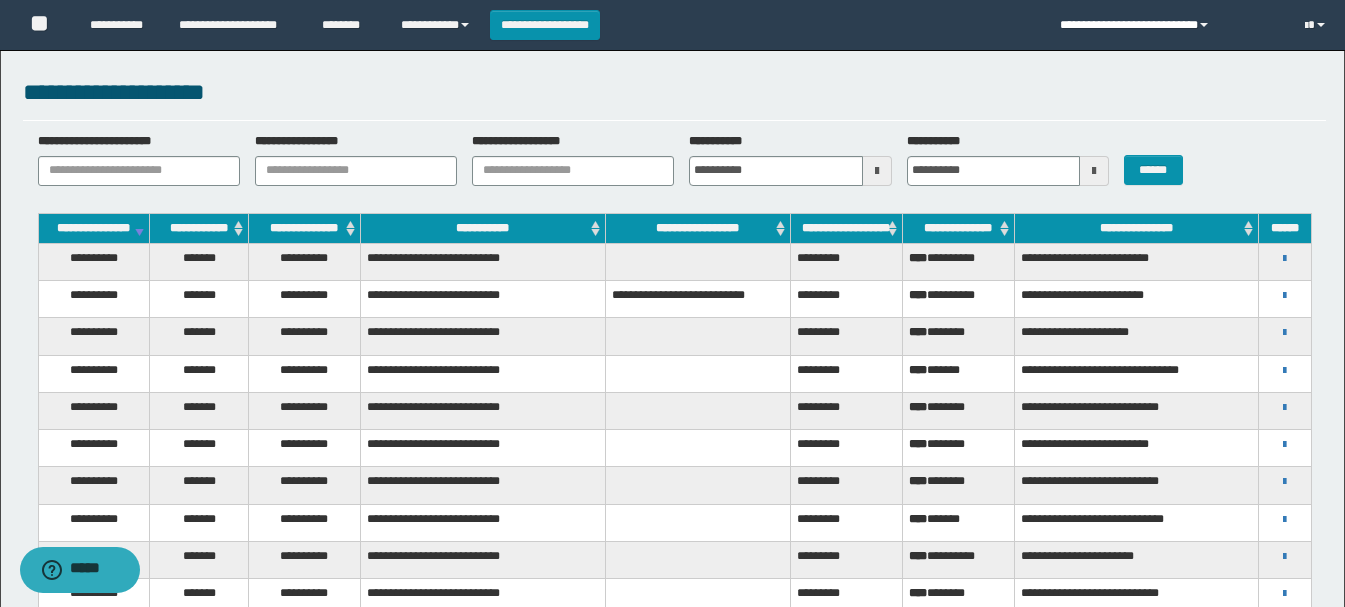 click on "**********" at bounding box center [1167, 25] 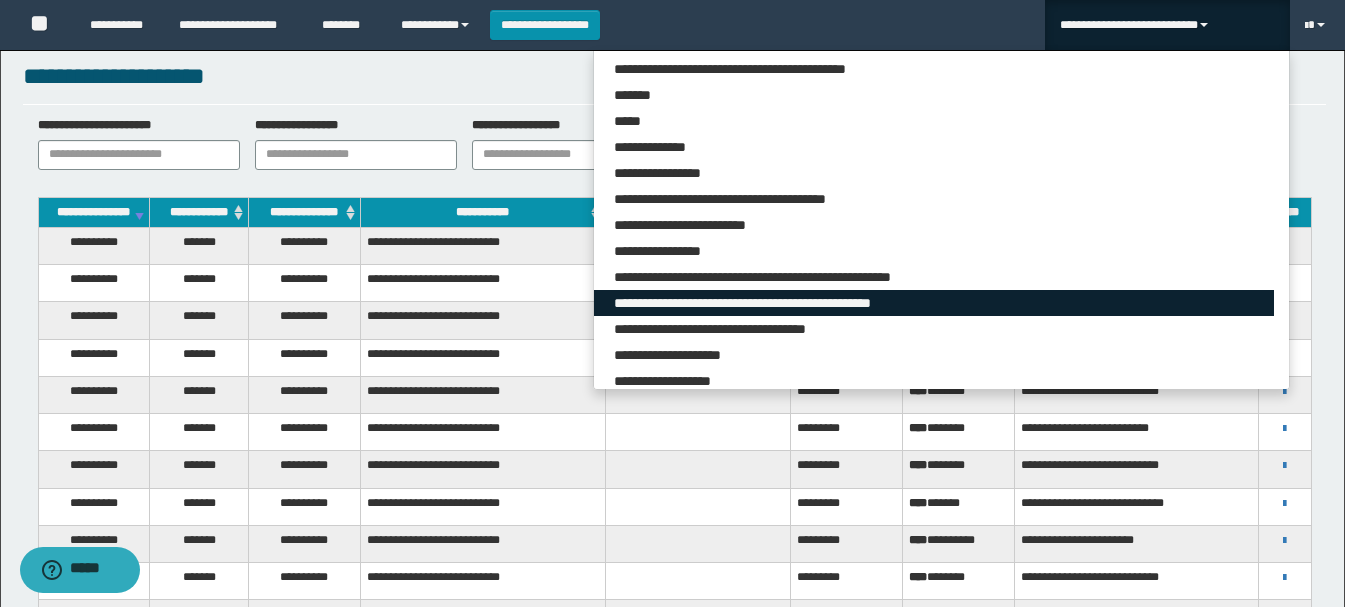 scroll, scrollTop: 0, scrollLeft: 0, axis: both 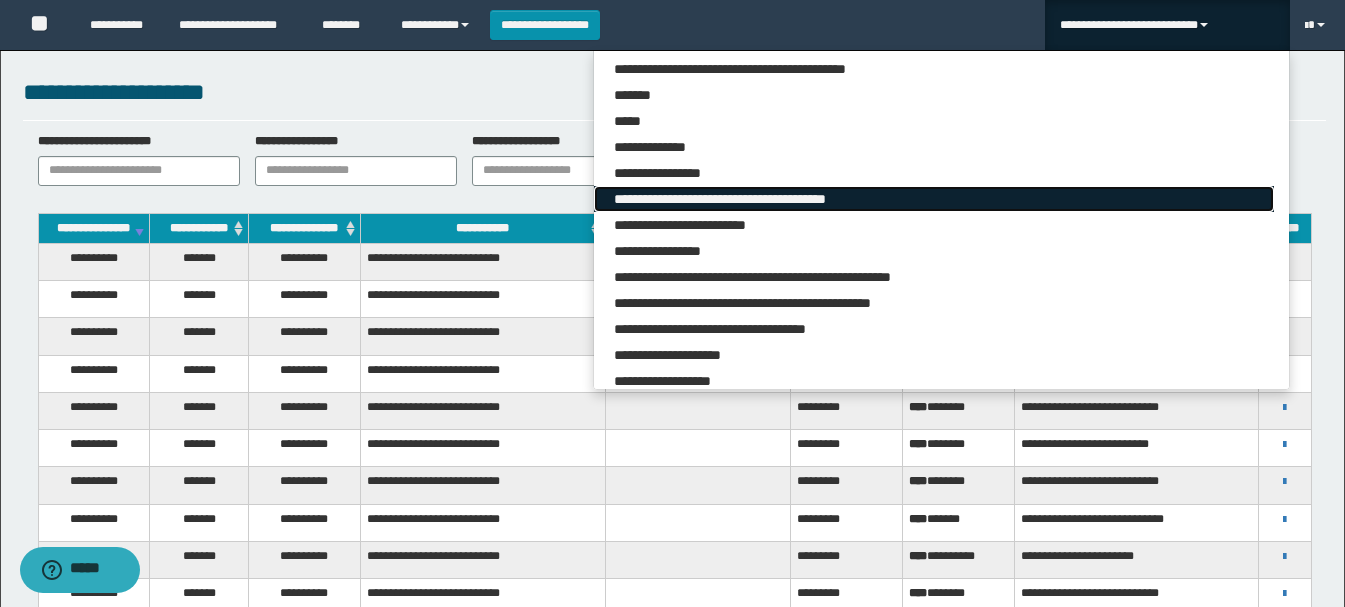 click on "**********" at bounding box center (933, 199) 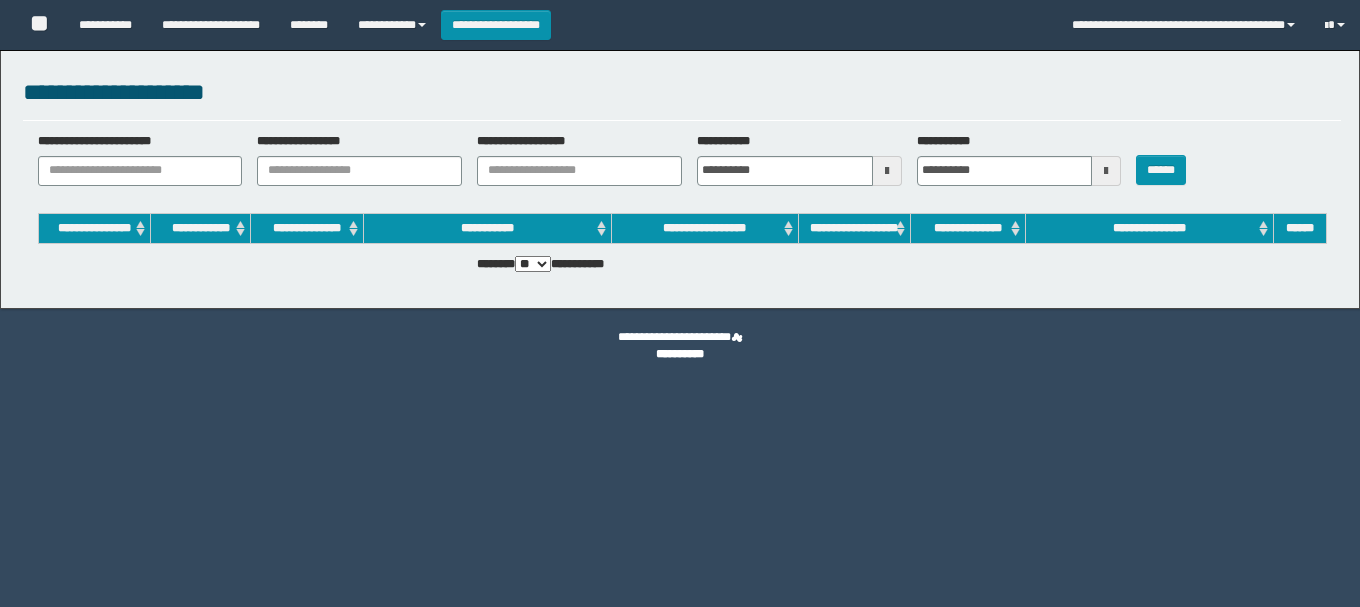 scroll, scrollTop: 0, scrollLeft: 0, axis: both 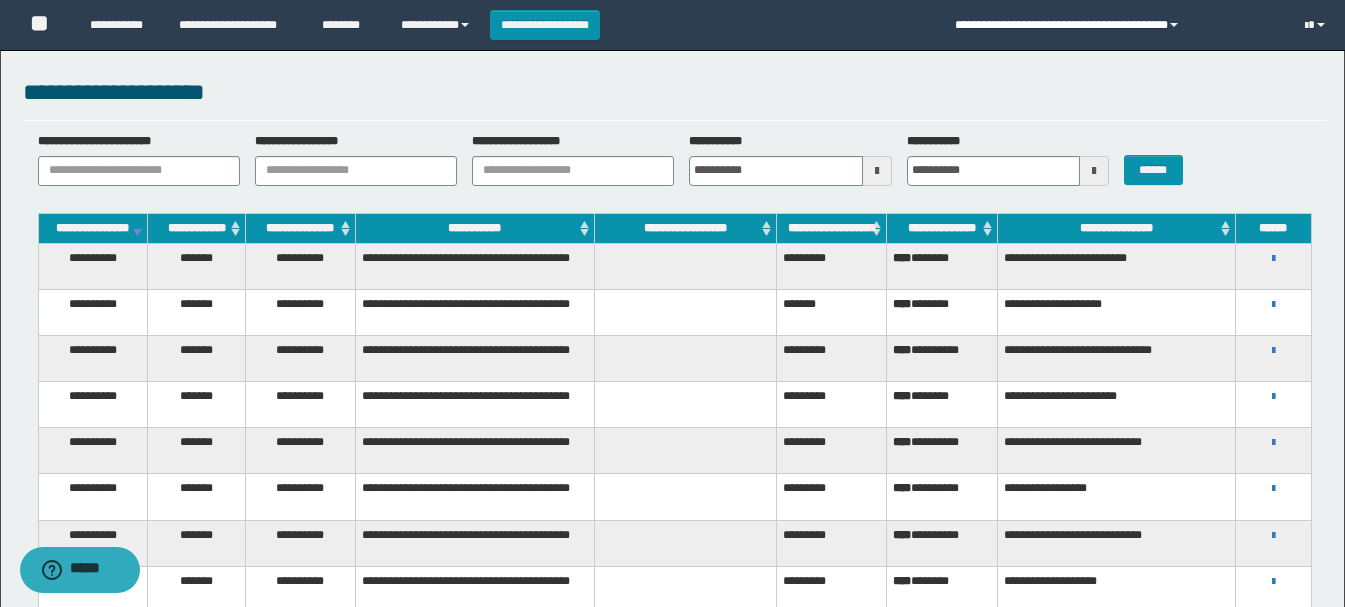 click on "**********" at bounding box center [1115, 25] 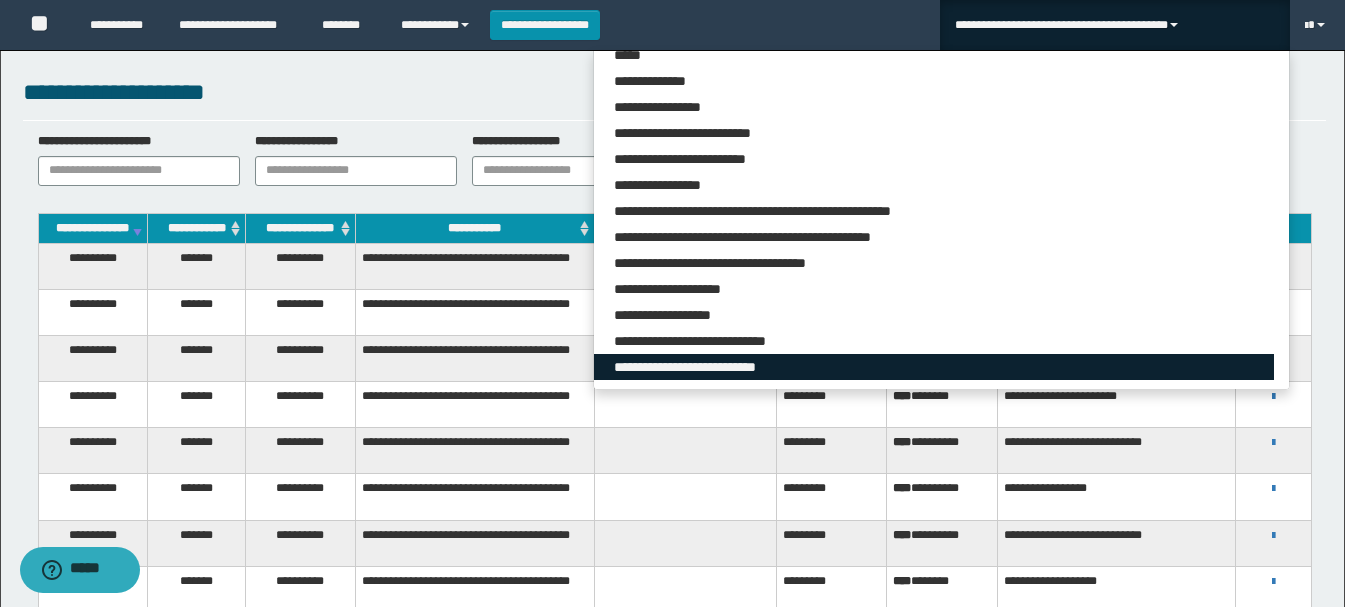 scroll, scrollTop: 100, scrollLeft: 0, axis: vertical 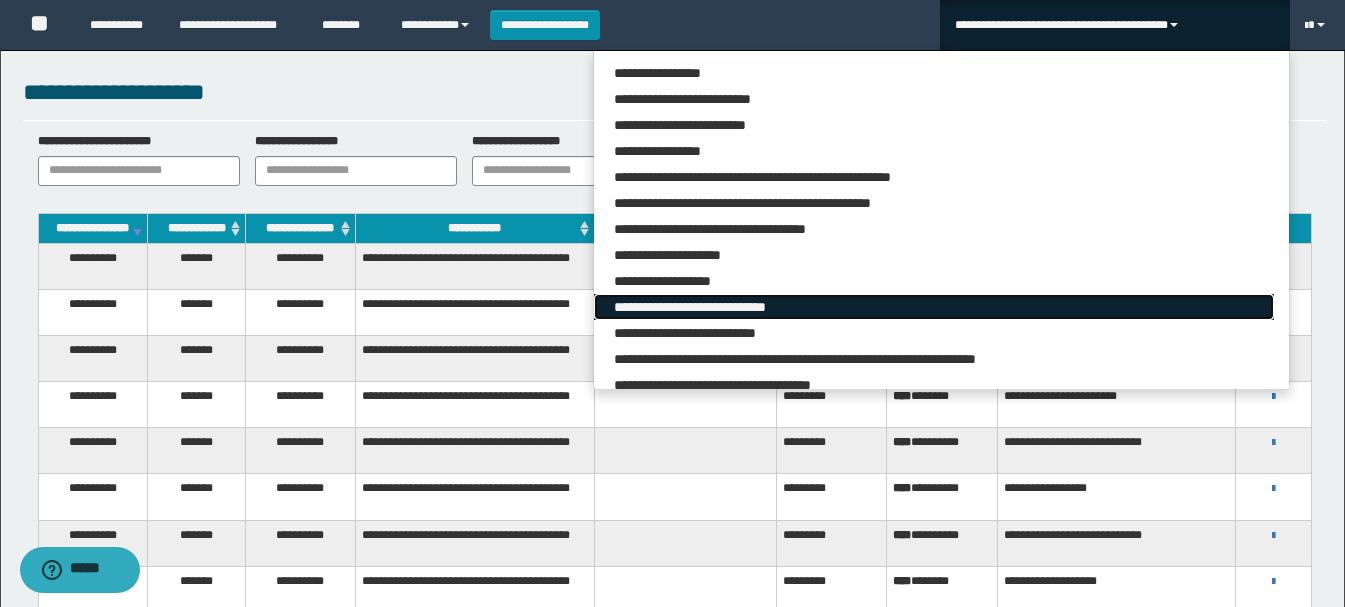 click on "**********" at bounding box center [933, 307] 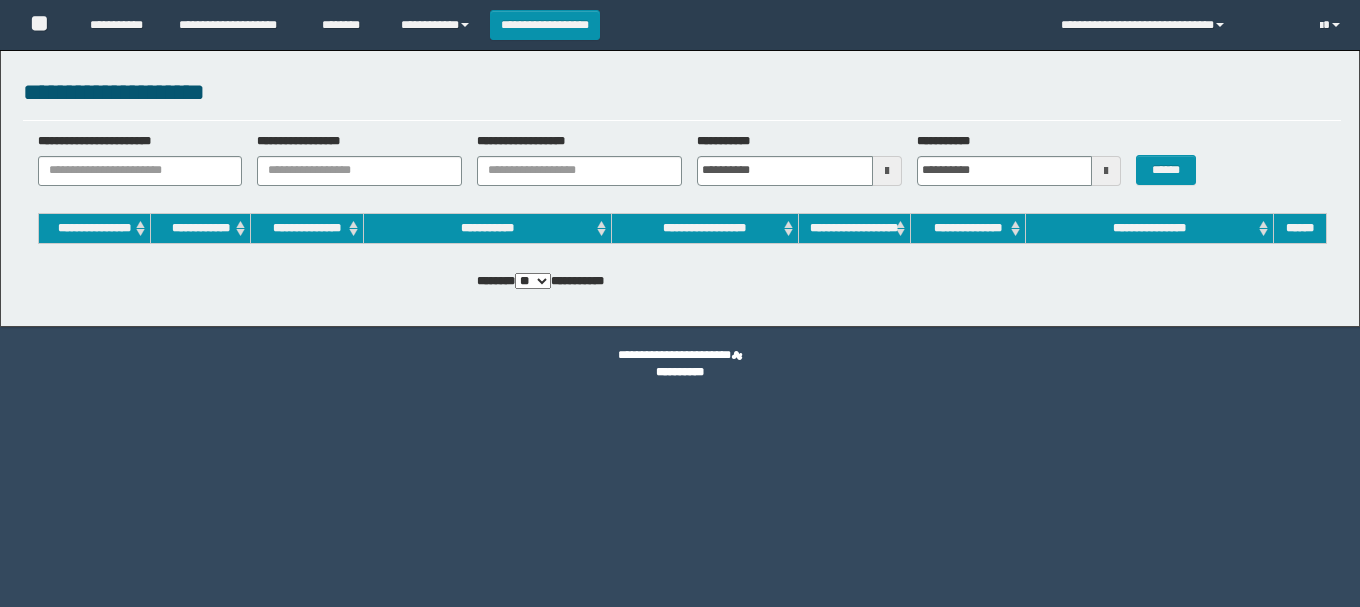 scroll, scrollTop: 0, scrollLeft: 0, axis: both 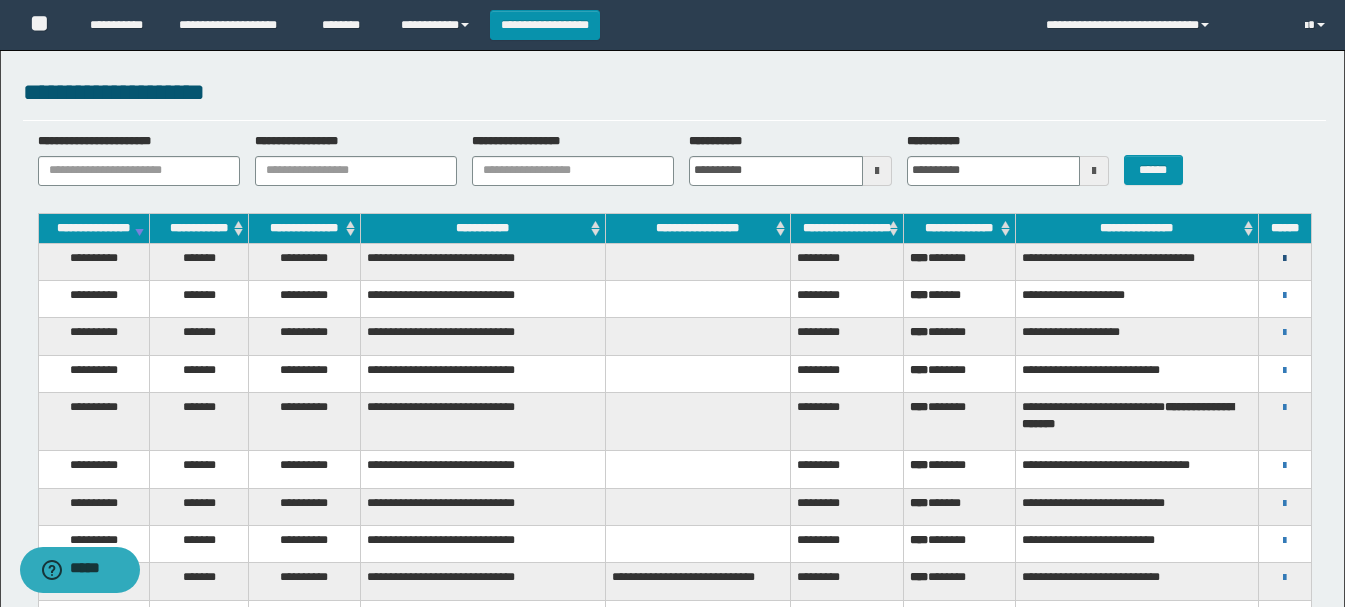 click at bounding box center [1284, 259] 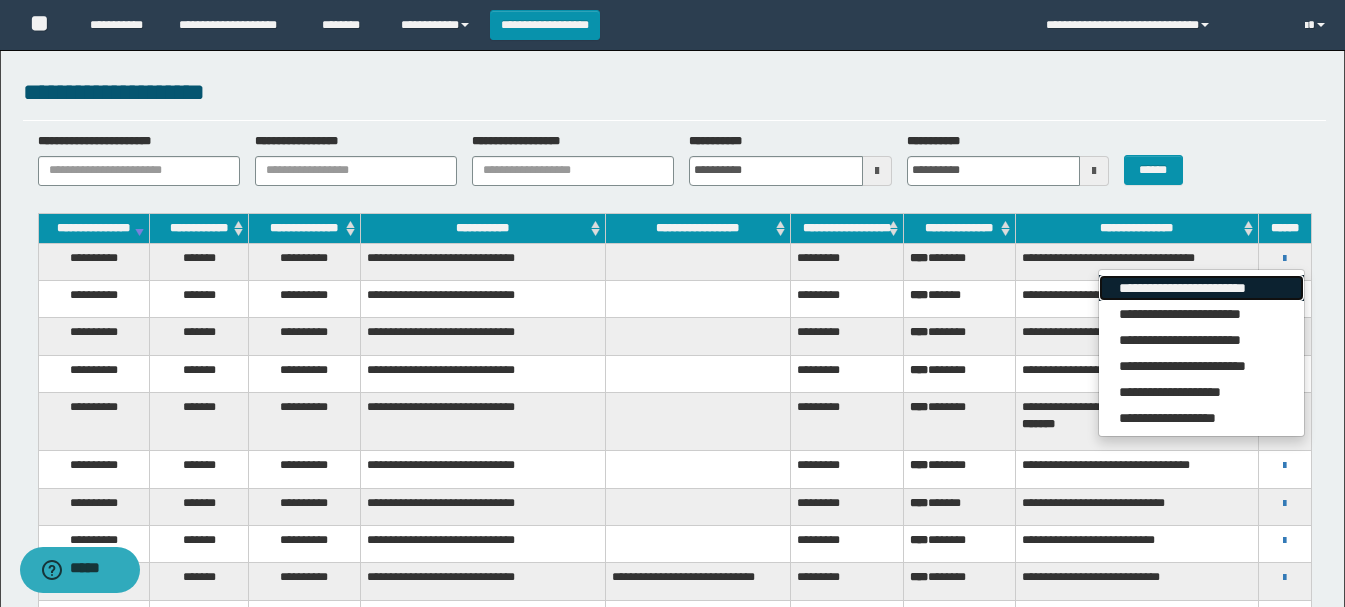 click on "**********" at bounding box center [1201, 288] 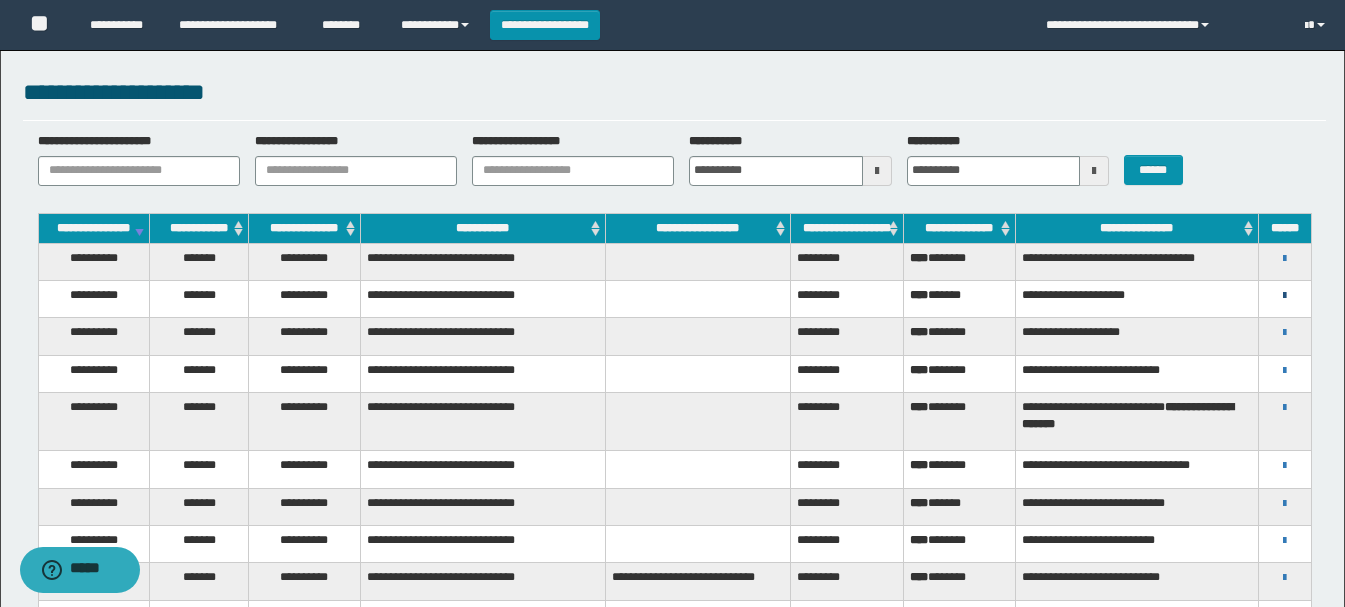 click at bounding box center (1284, 296) 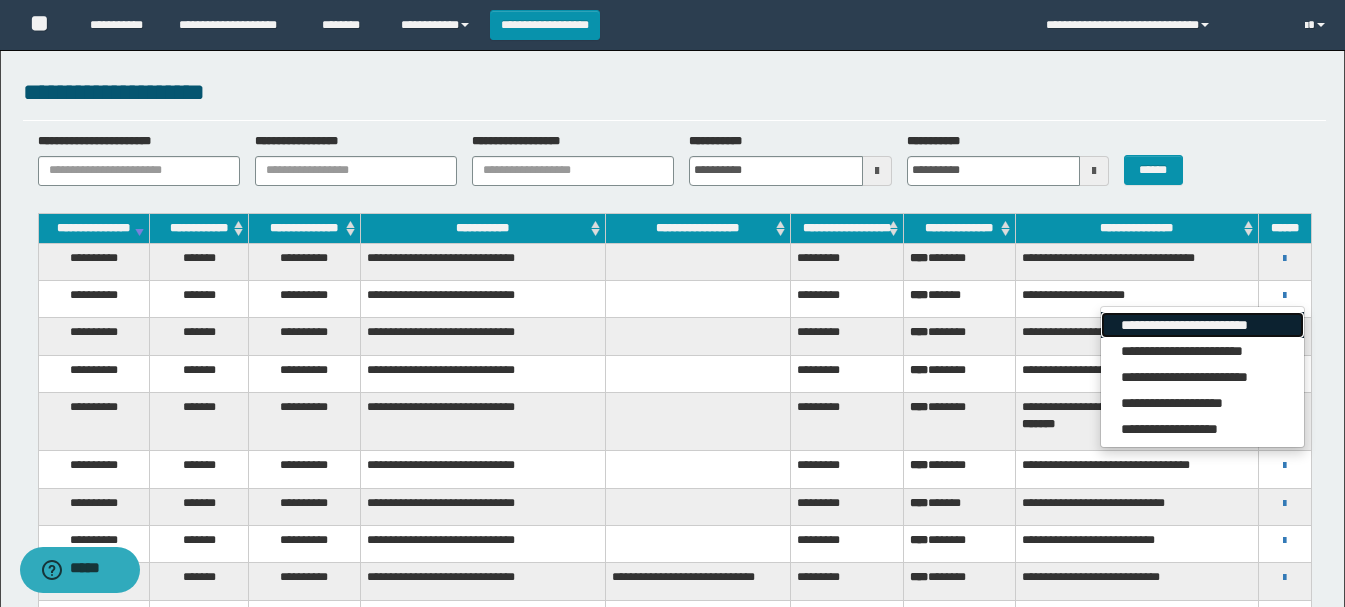 click on "**********" at bounding box center [1202, 325] 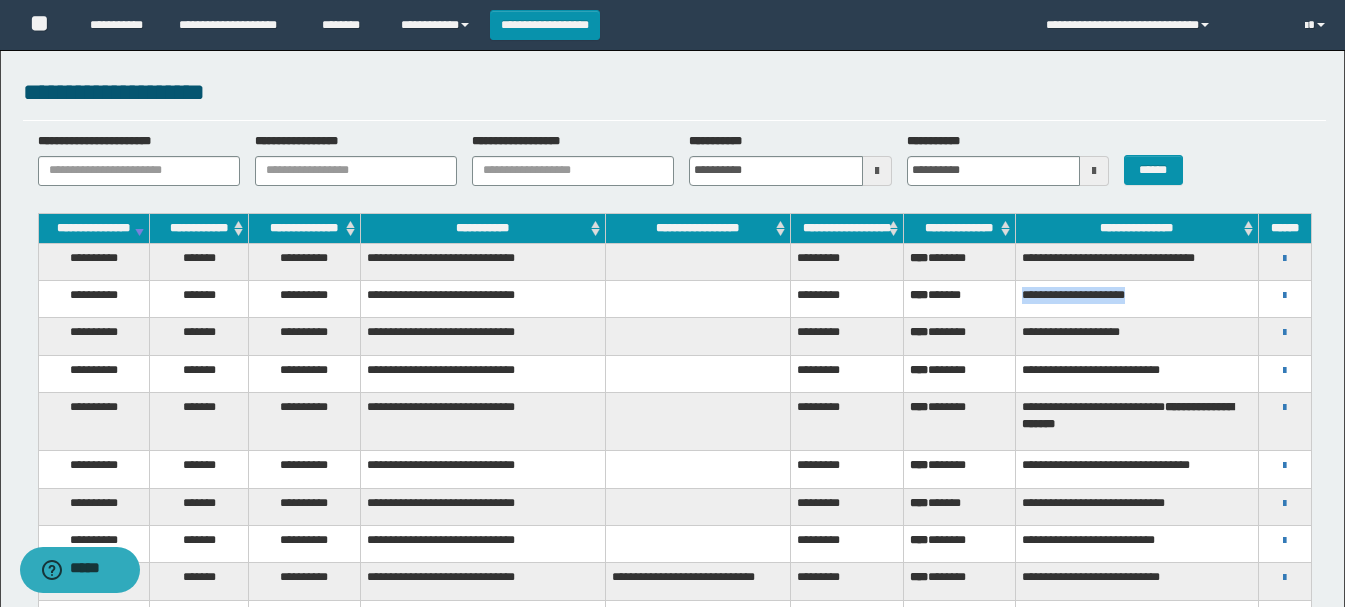 drag, startPoint x: 1023, startPoint y: 306, endPoint x: 1178, endPoint y: 301, distance: 155.08063 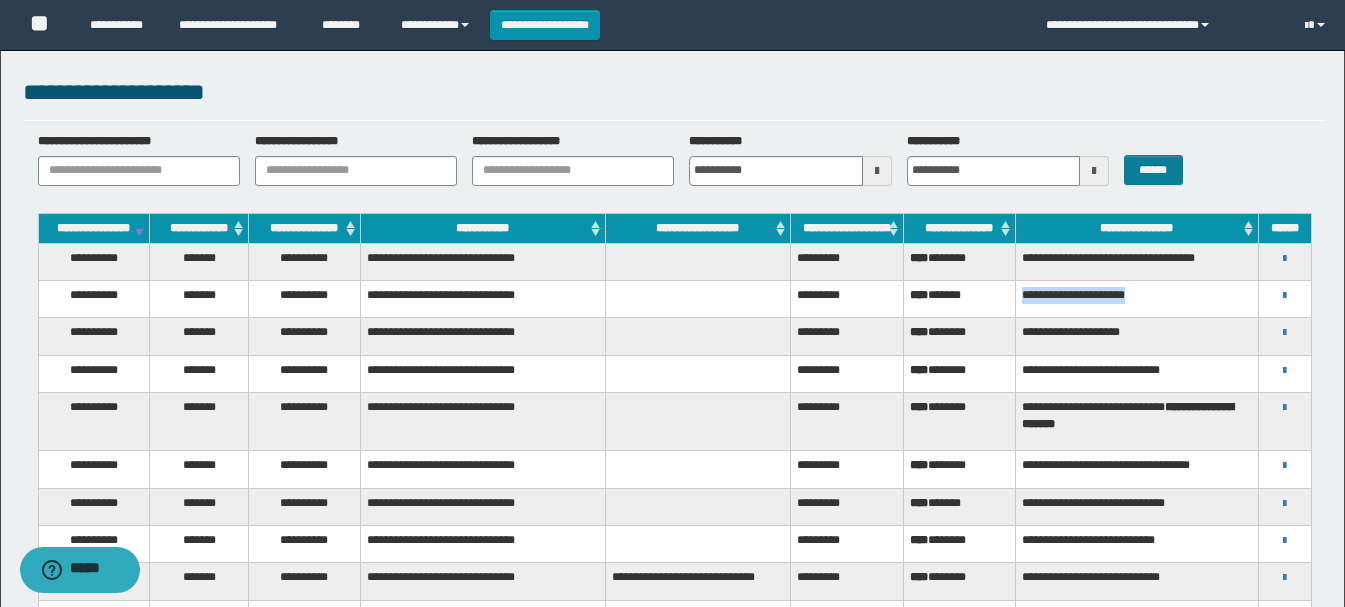 copy on "**********" 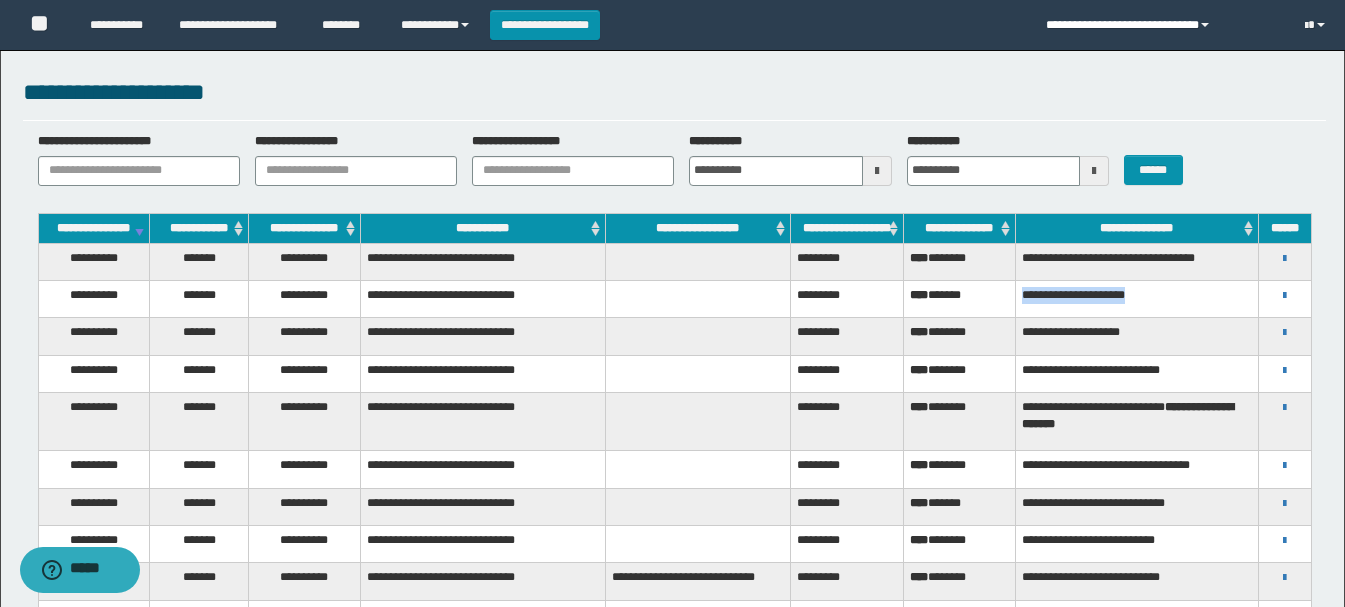 click on "**********" at bounding box center [1160, 25] 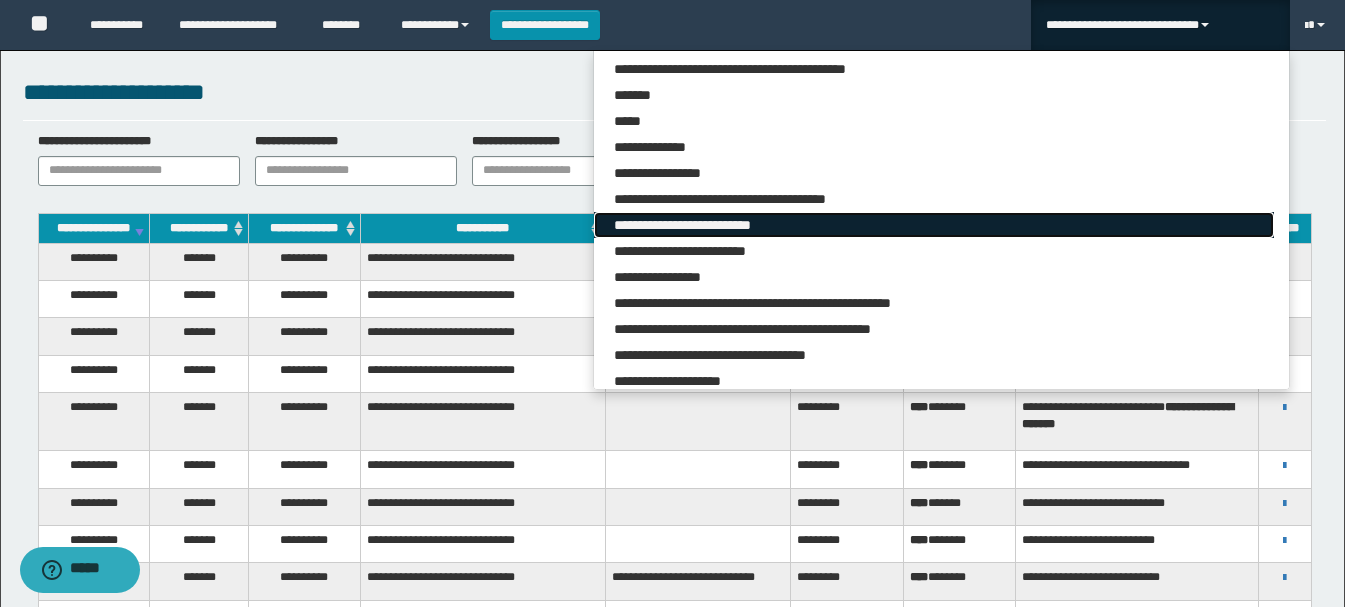 click on "**********" at bounding box center [933, 225] 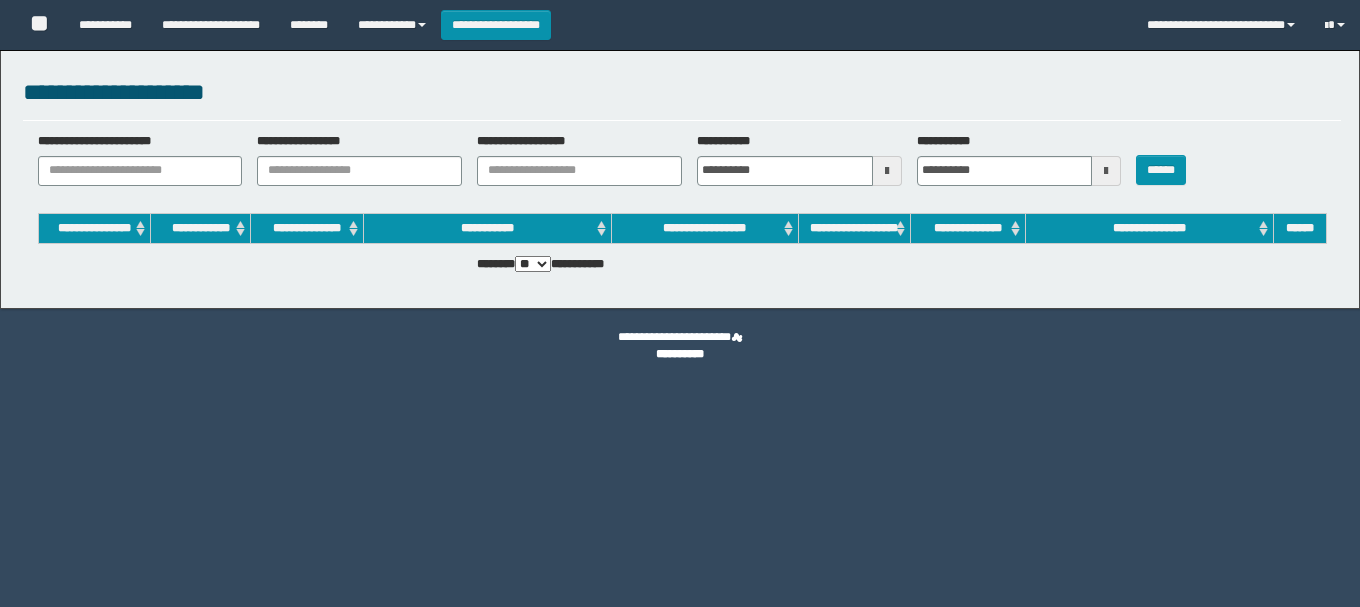 scroll, scrollTop: 0, scrollLeft: 0, axis: both 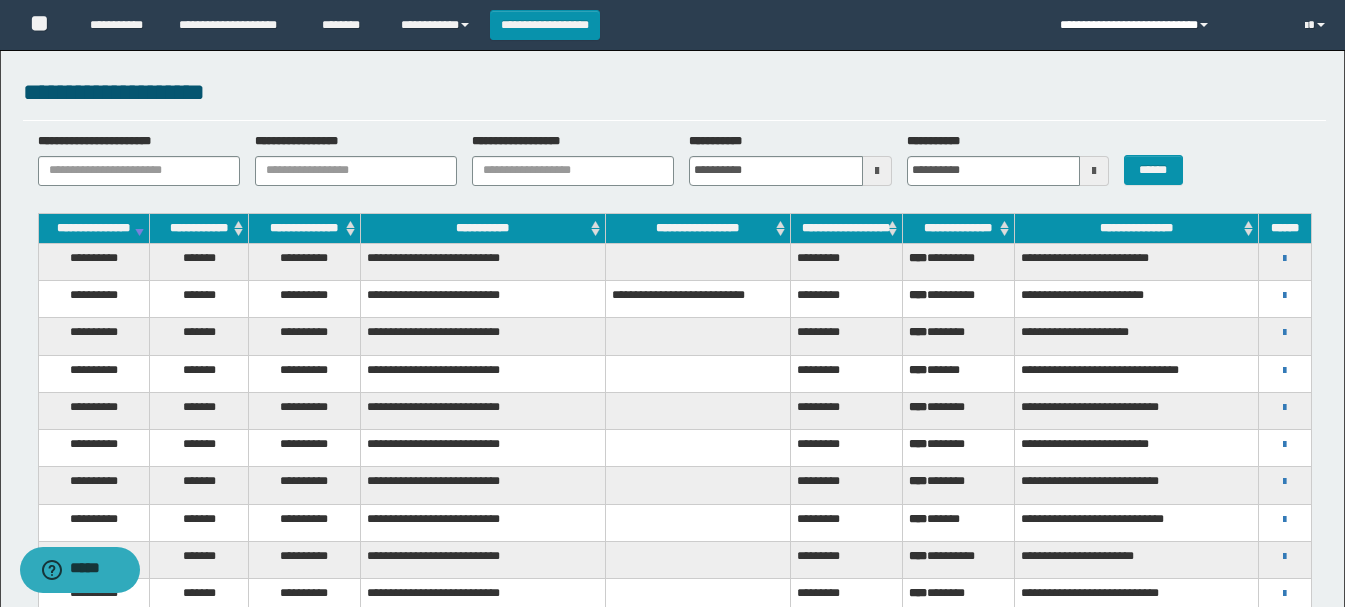 click on "**********" at bounding box center [1167, 25] 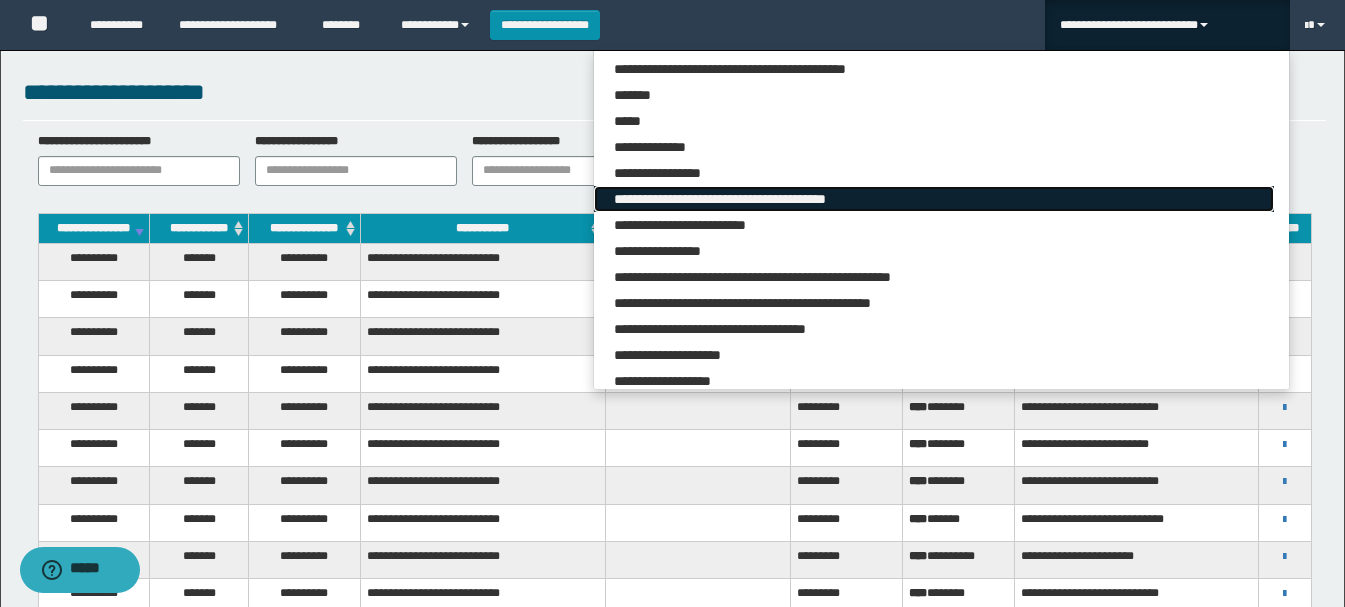 click on "**********" at bounding box center (933, 199) 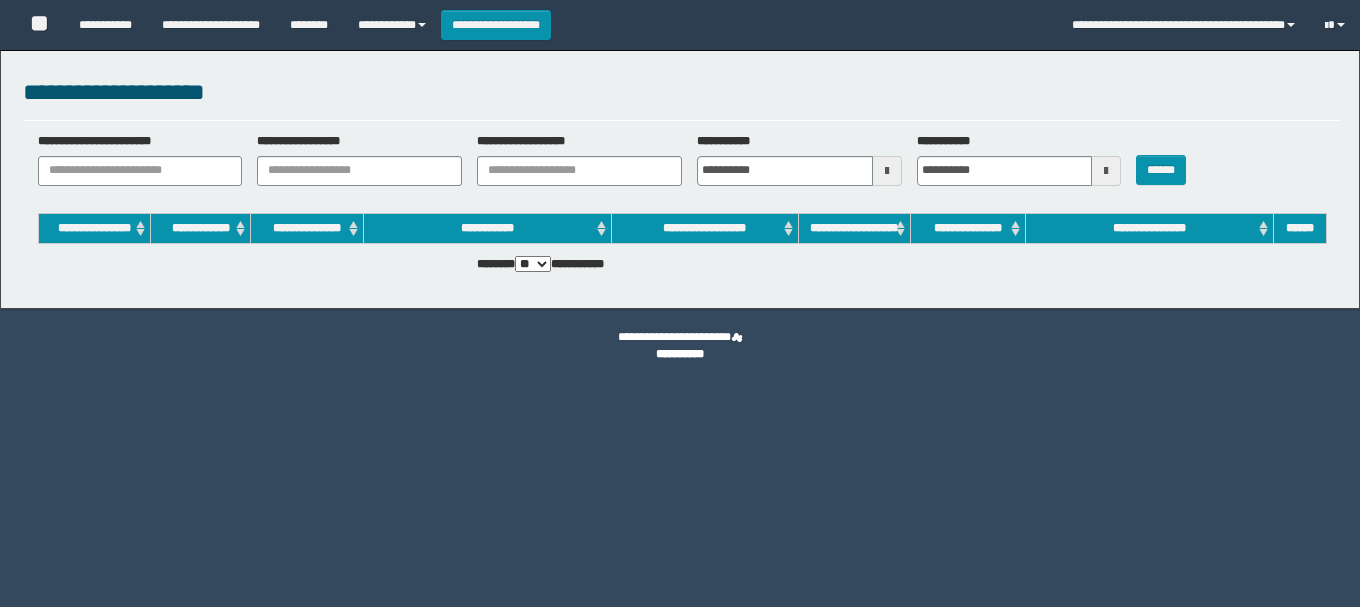 scroll, scrollTop: 0, scrollLeft: 0, axis: both 